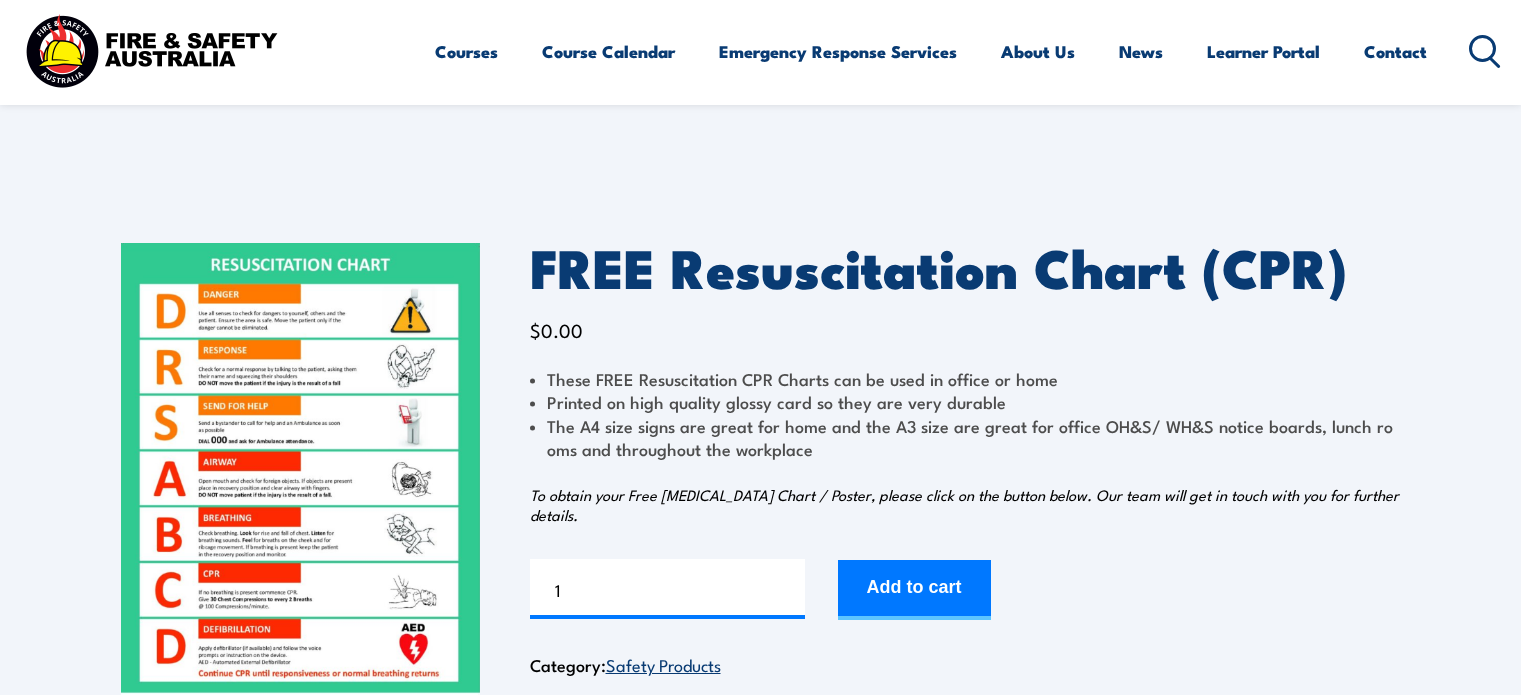 scroll, scrollTop: 0, scrollLeft: 0, axis: both 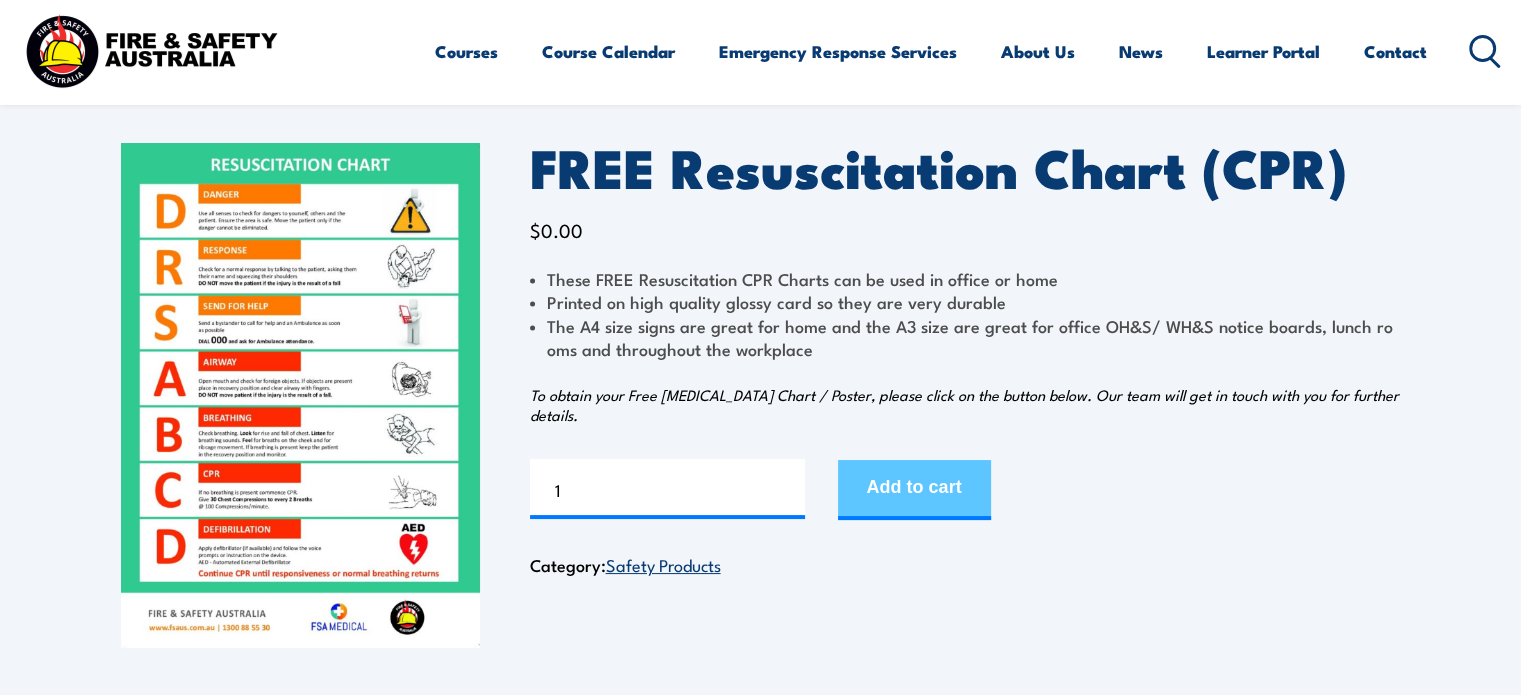 click on "Add to cart" at bounding box center (914, 490) 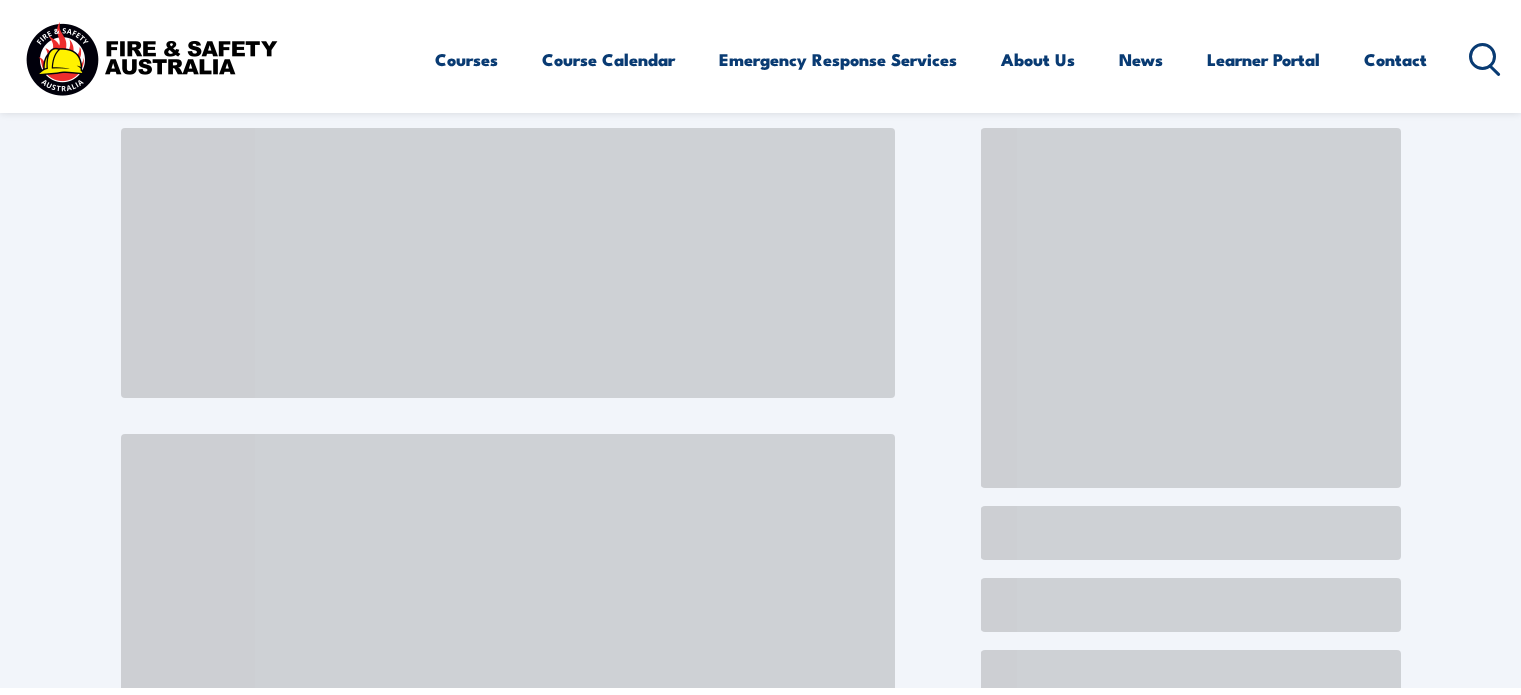 scroll, scrollTop: 0, scrollLeft: 0, axis: both 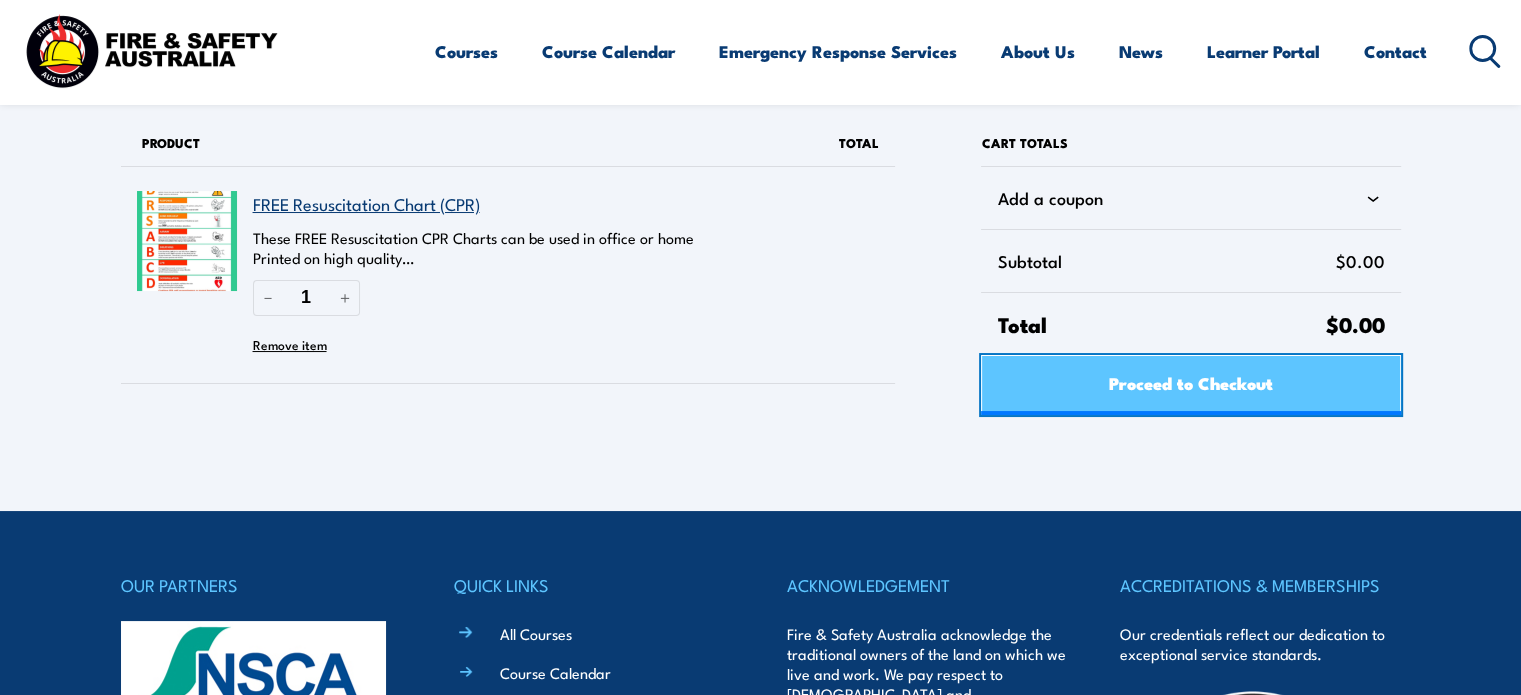 click on "Proceed to Checkout" at bounding box center [1191, 382] 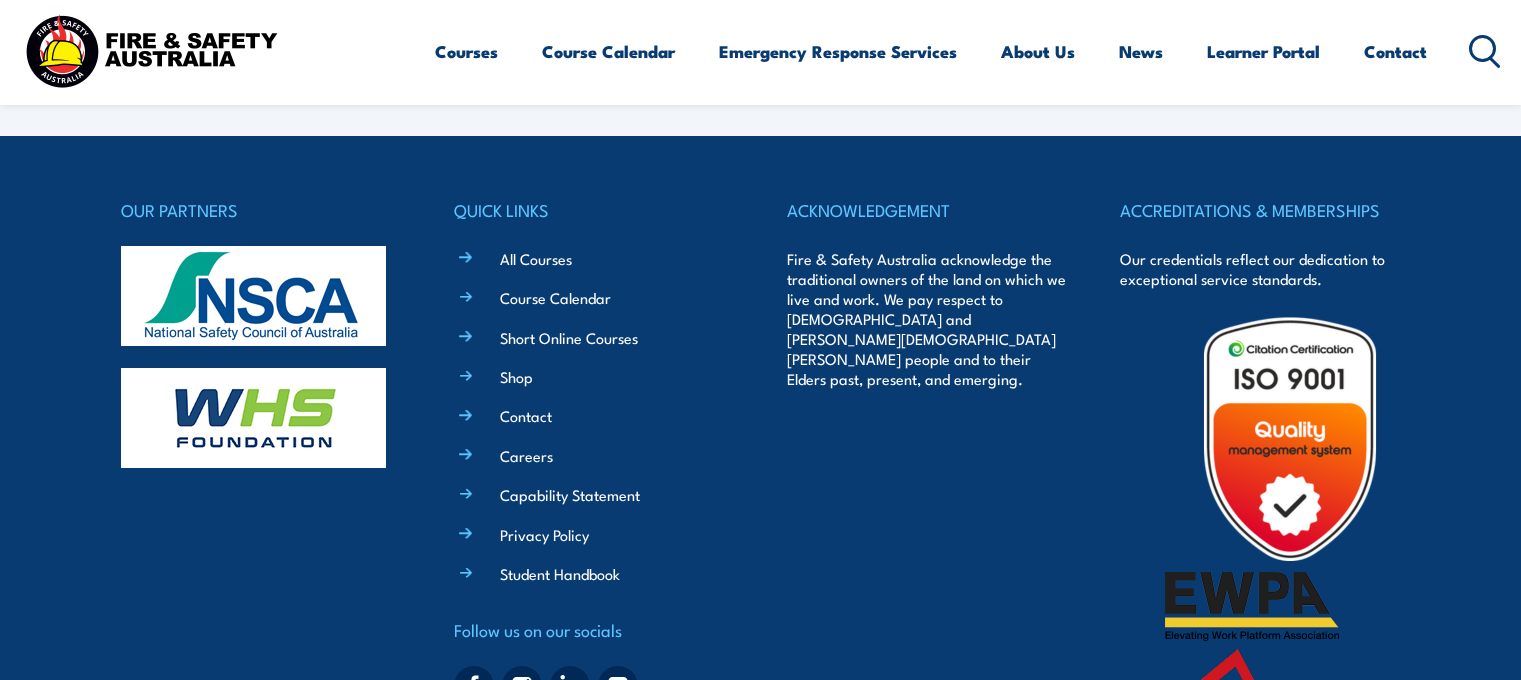 scroll, scrollTop: 0, scrollLeft: 0, axis: both 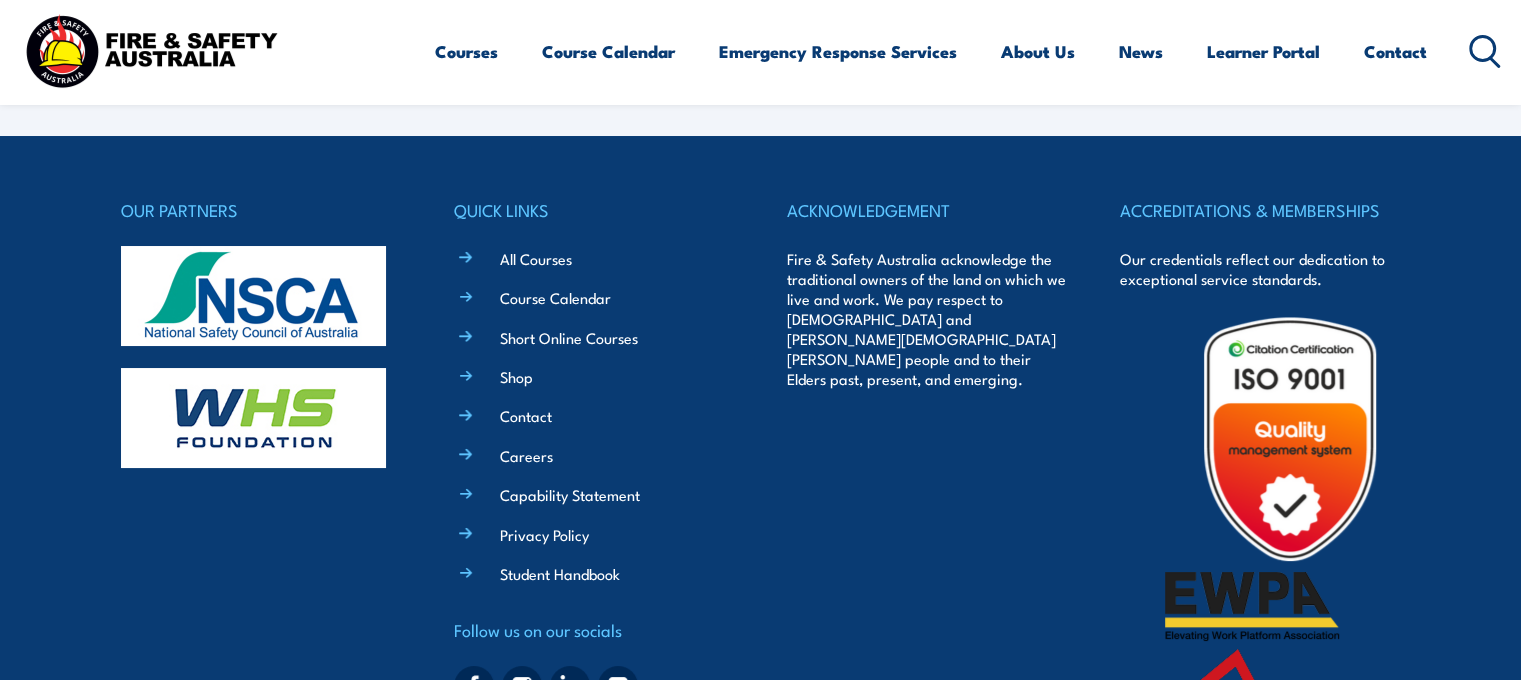 select on "VIC" 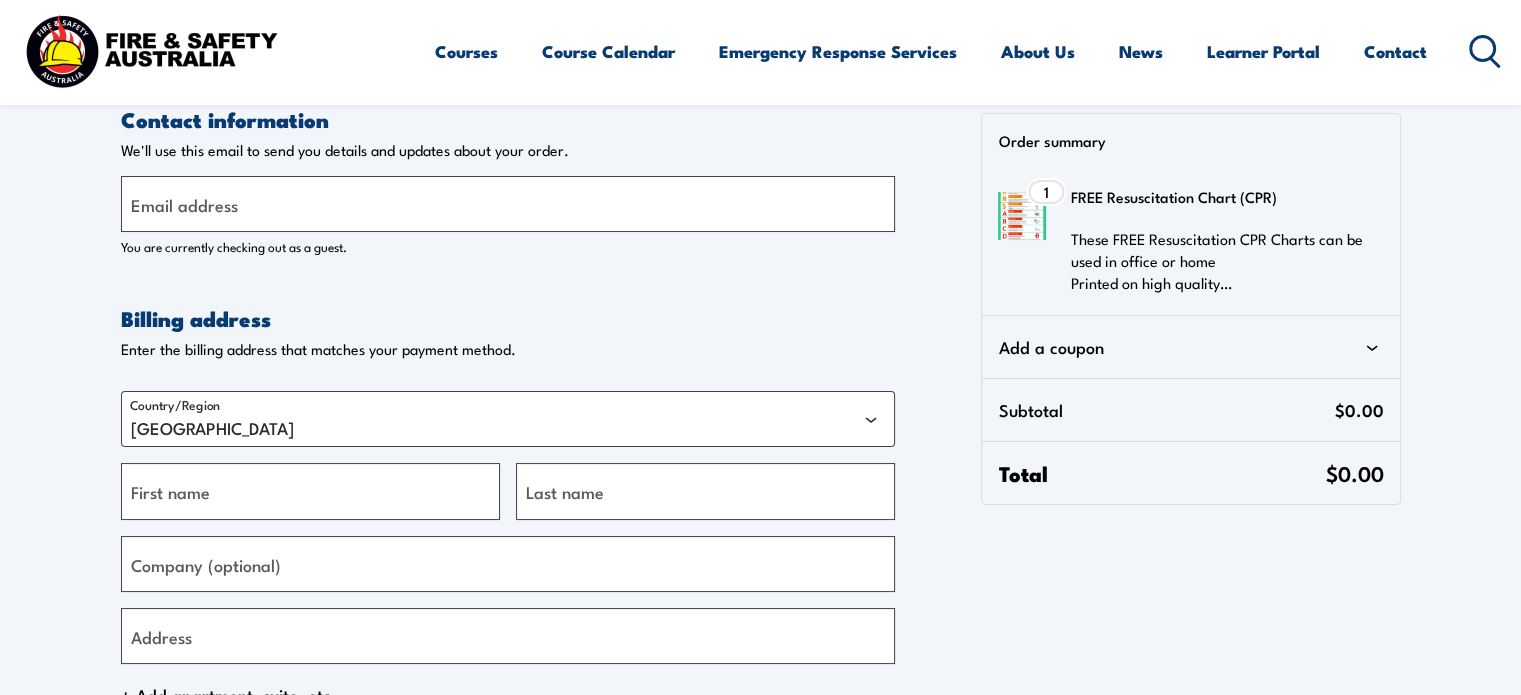 scroll, scrollTop: 0, scrollLeft: 0, axis: both 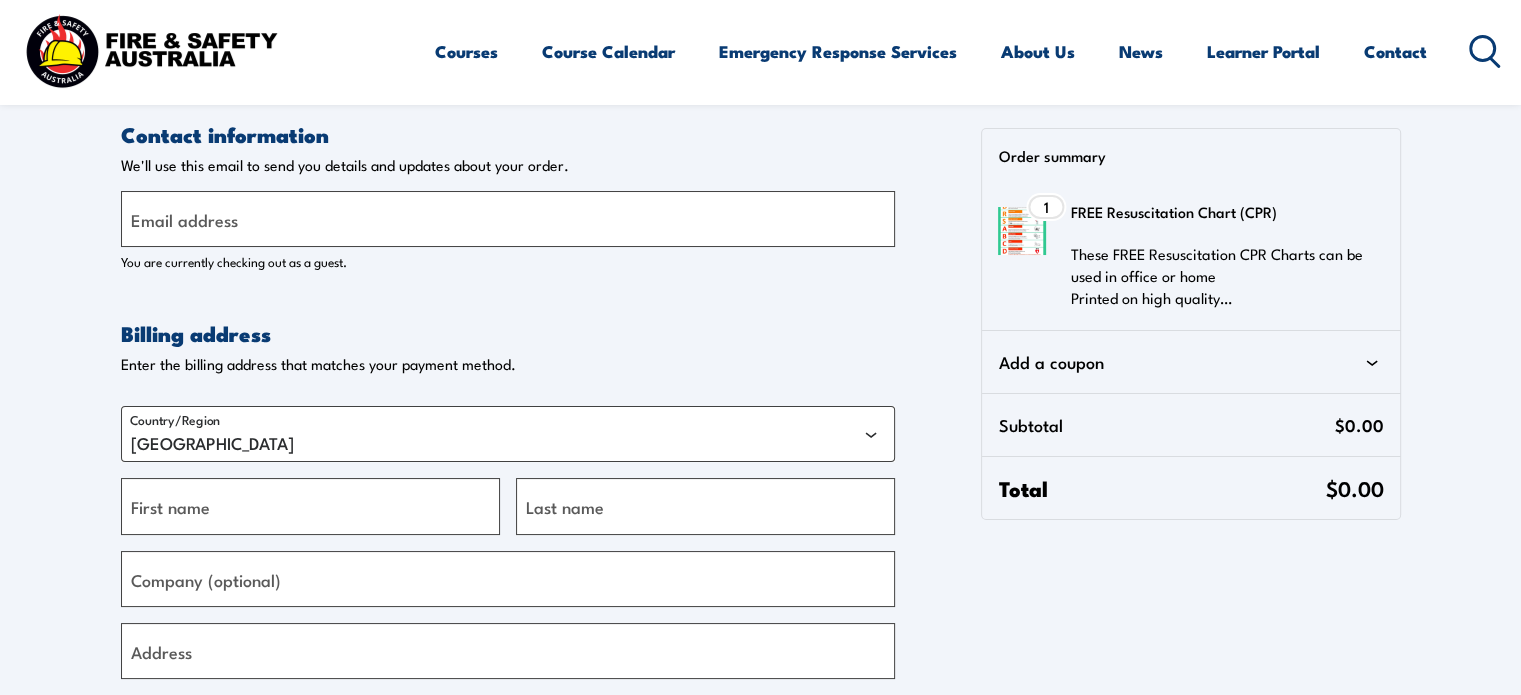 click on "Email address" at bounding box center (184, 219) 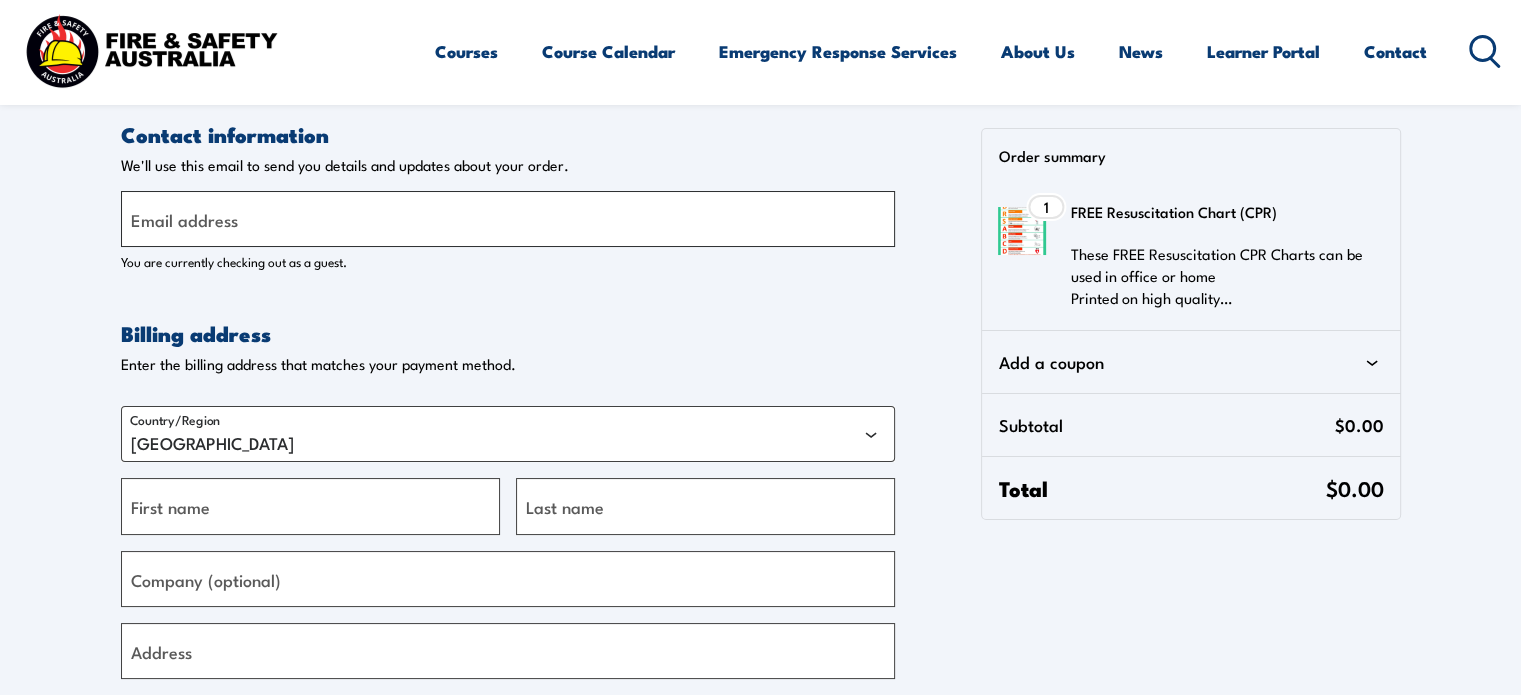 click on "Email address" at bounding box center (508, 219) 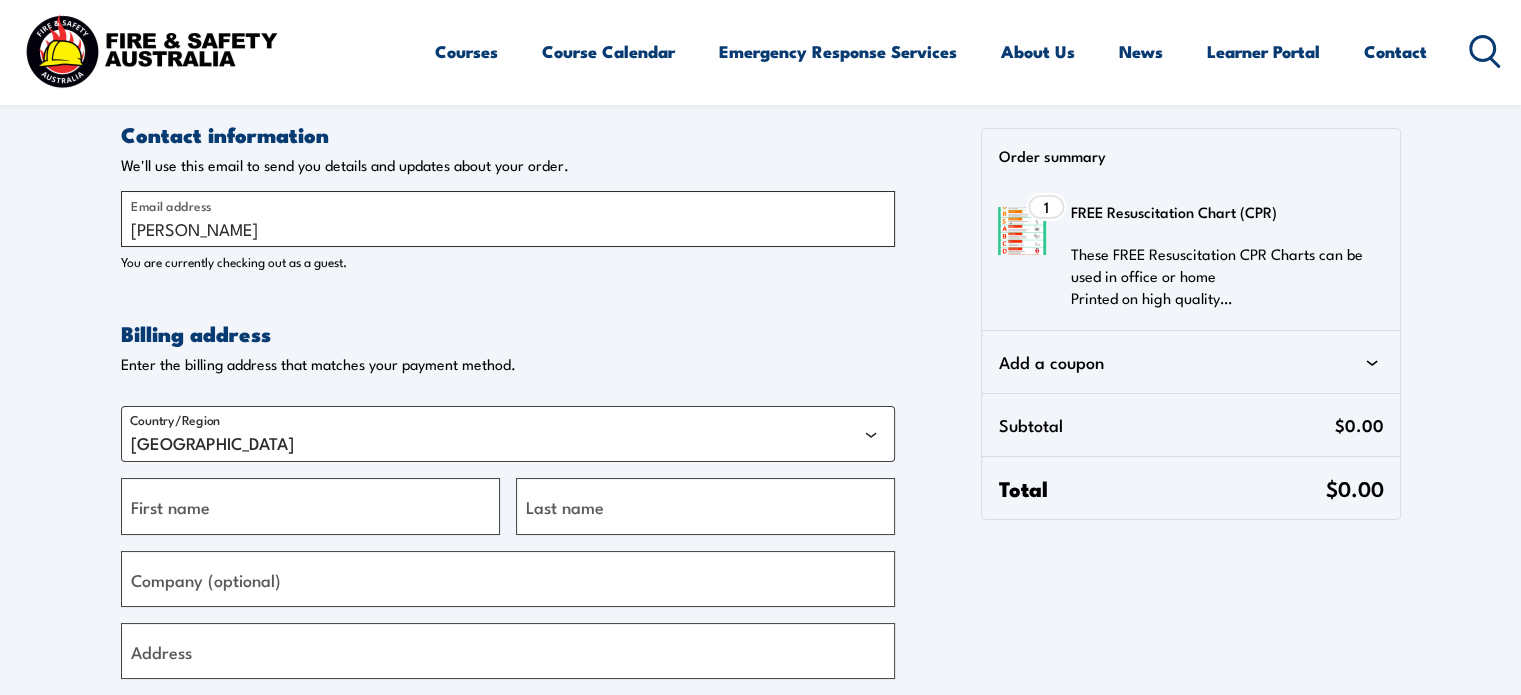 type on "kris.medcraft@cornetts.com.au" 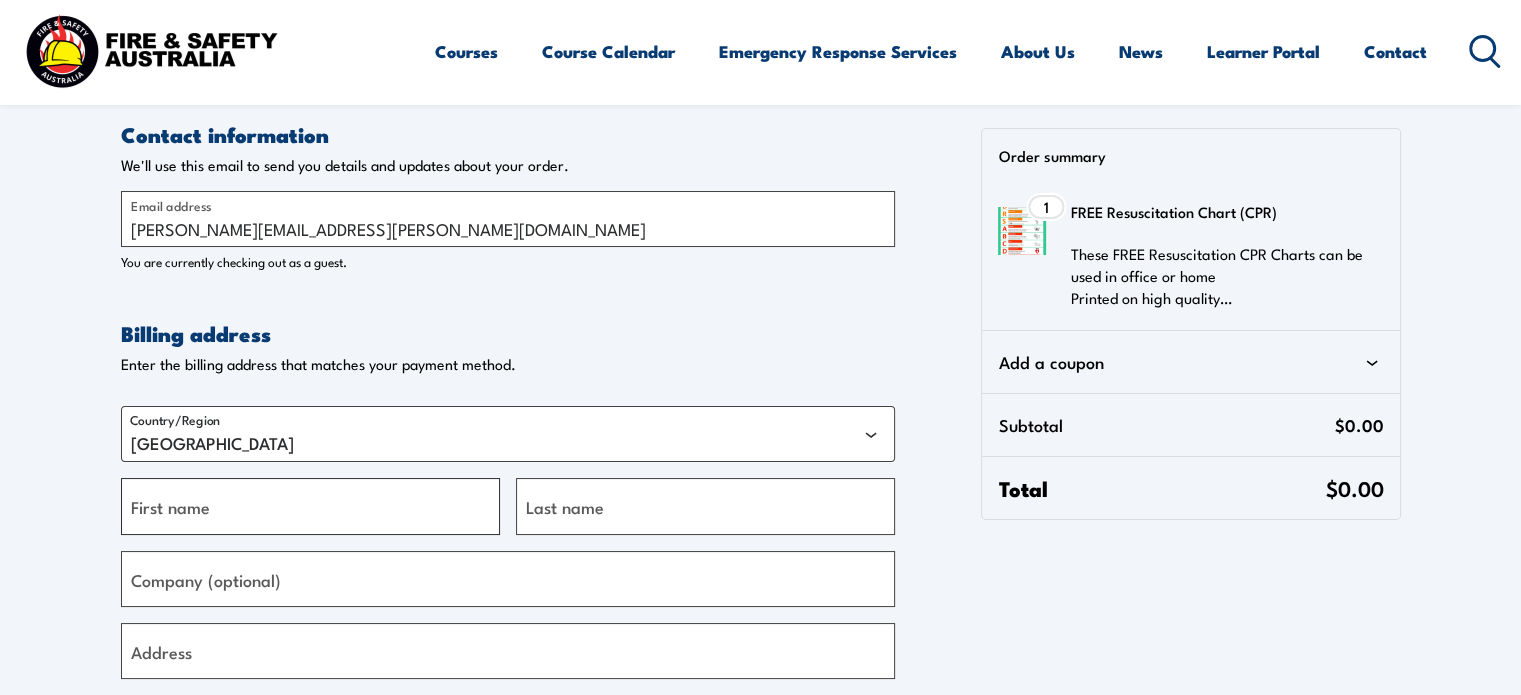 type on "Kris" 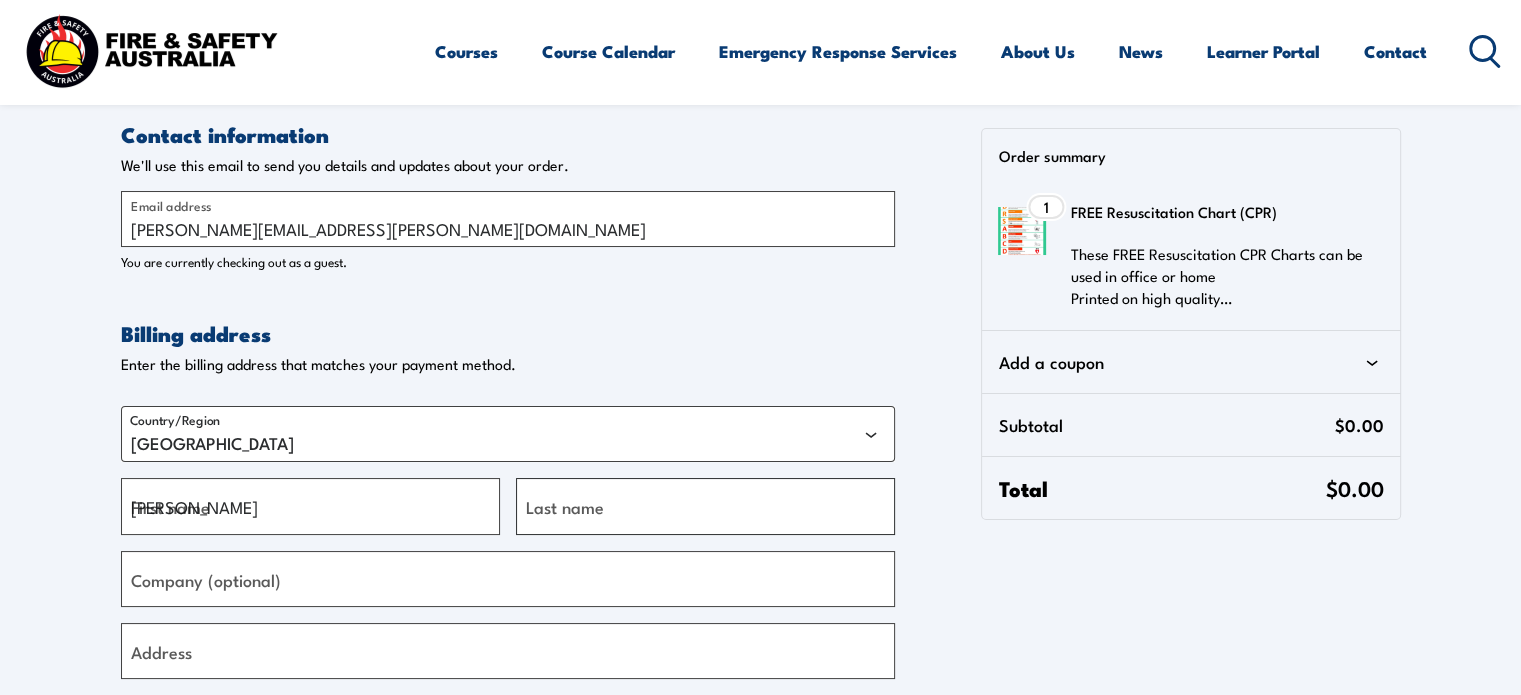 type on "Medcraft" 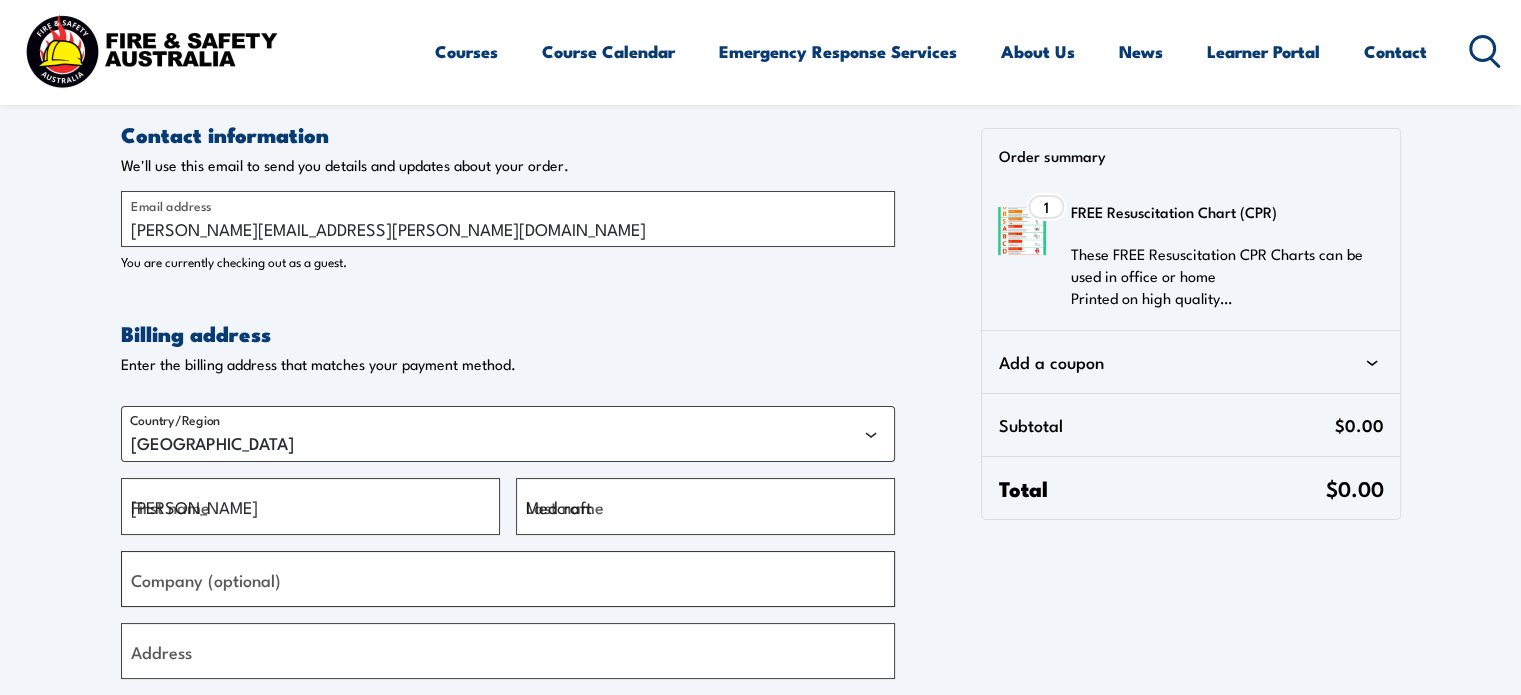 type on "Cornetts Supermarkets" 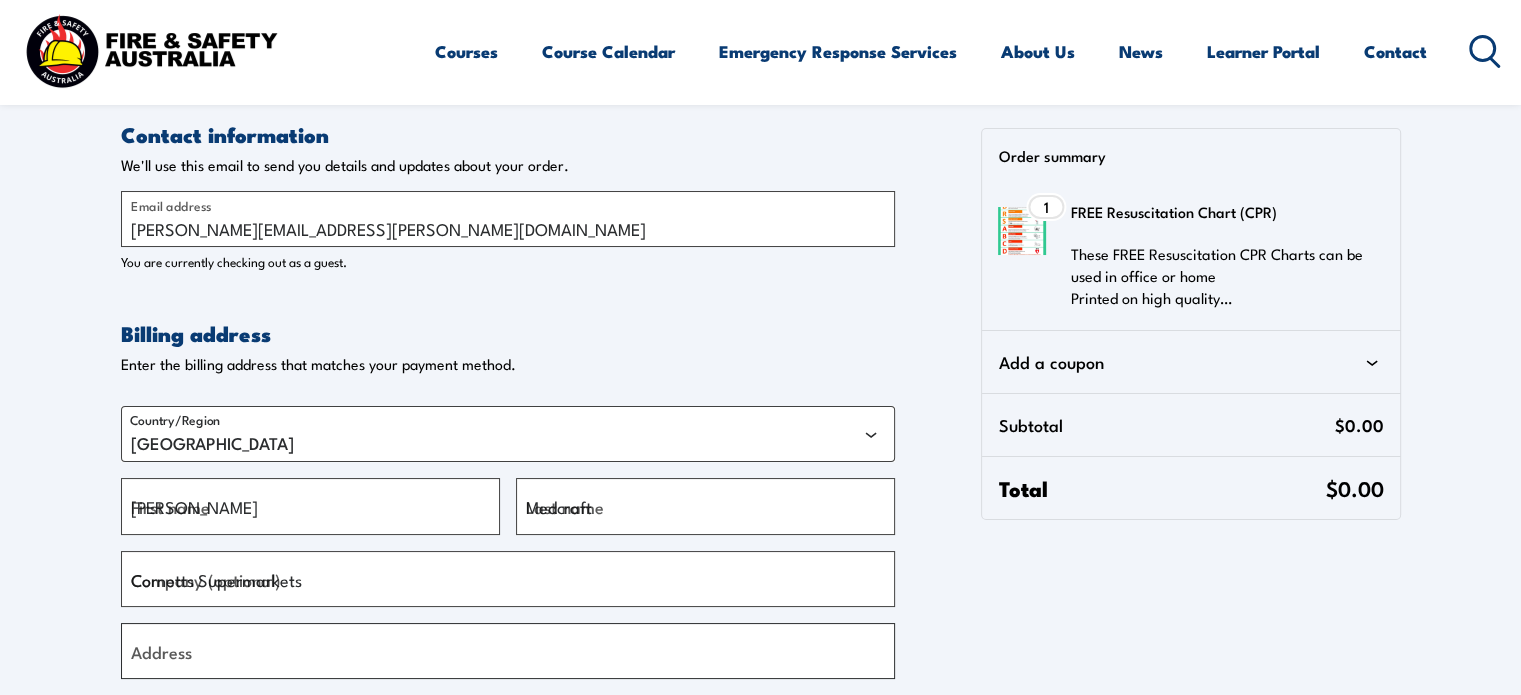type on "45 Flinders Parade" 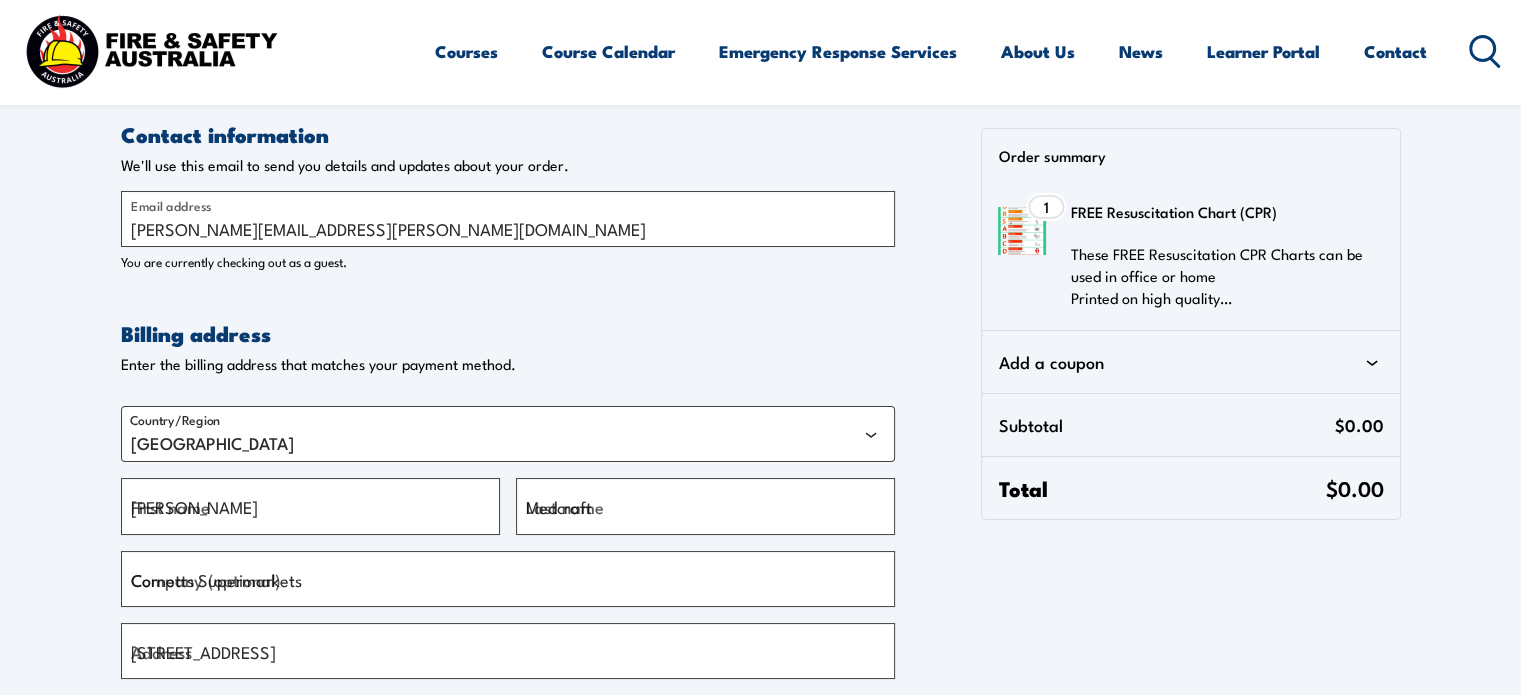 type on "North Lakes" 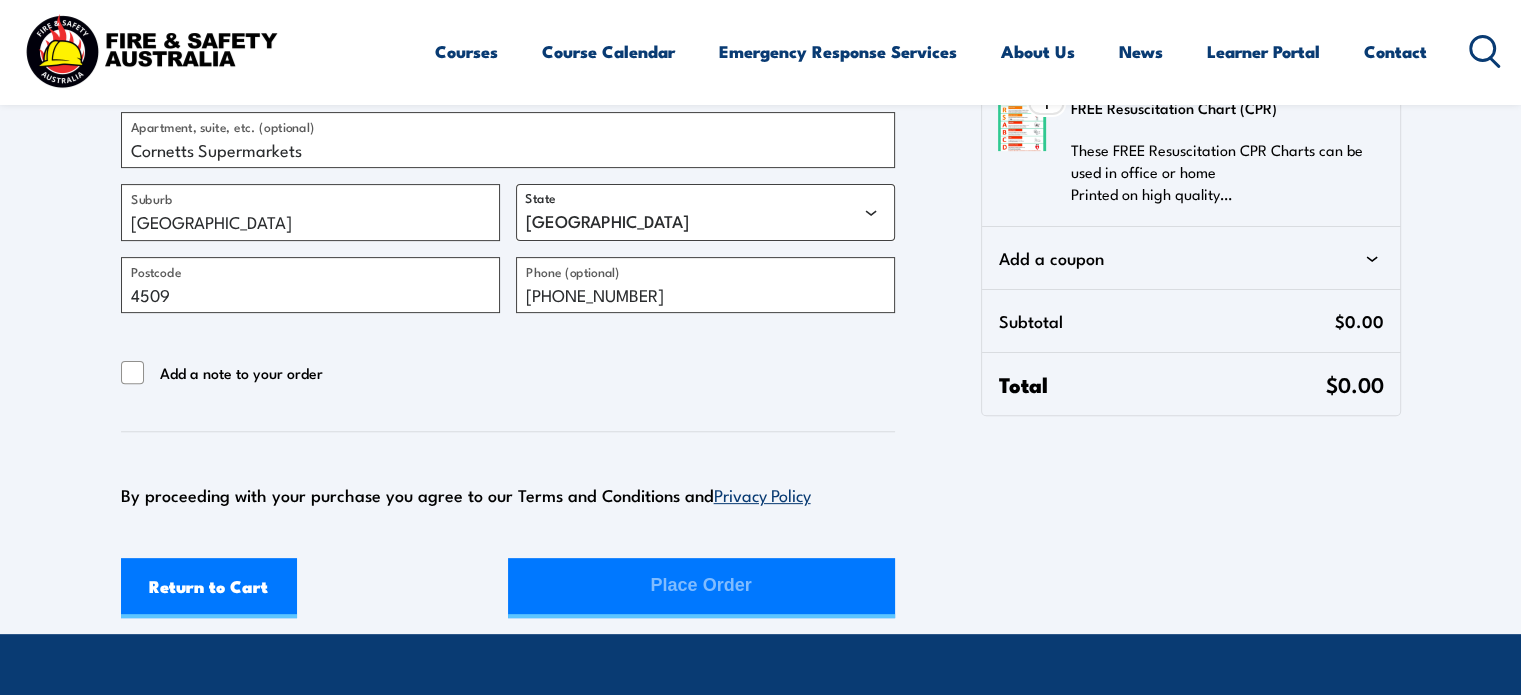 scroll, scrollTop: 600, scrollLeft: 0, axis: vertical 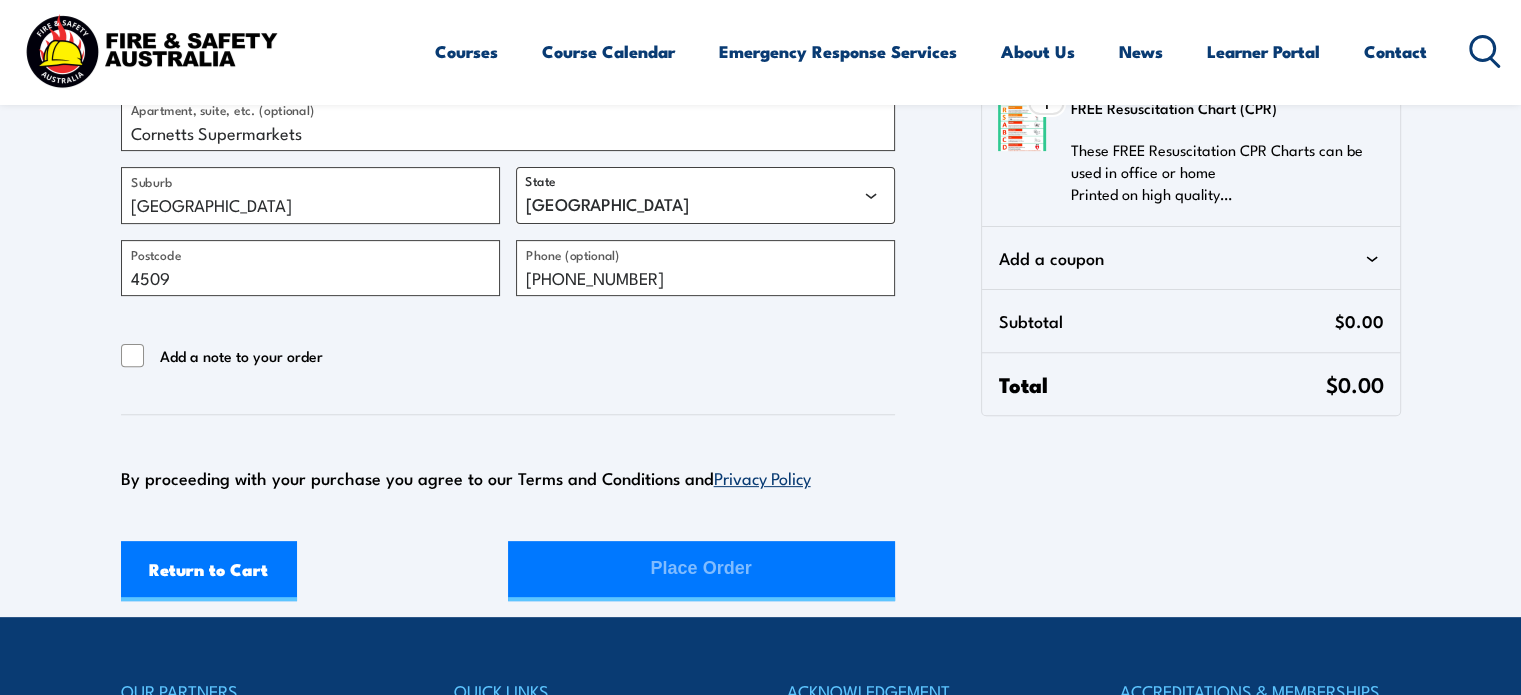 click on "Return to Cart Place Order" at bounding box center [508, 571] 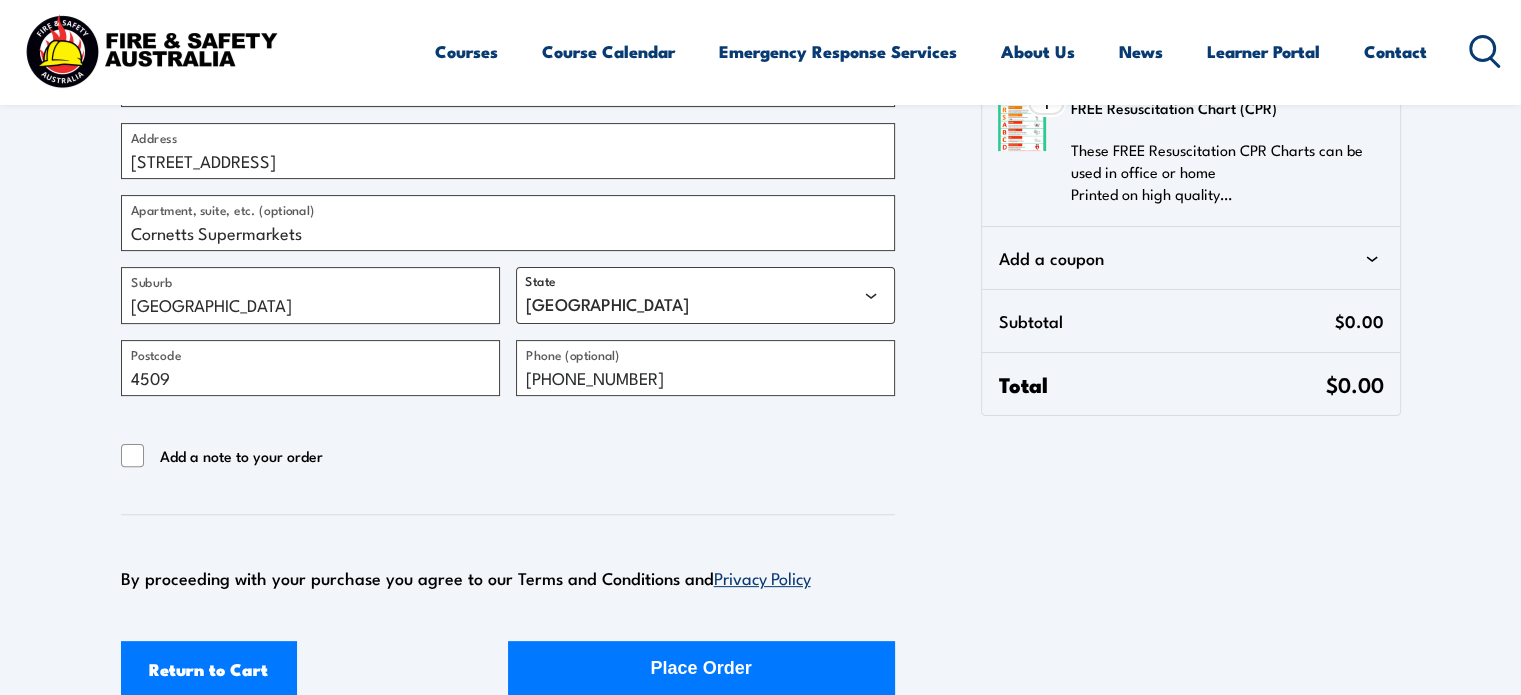 scroll, scrollTop: 600, scrollLeft: 0, axis: vertical 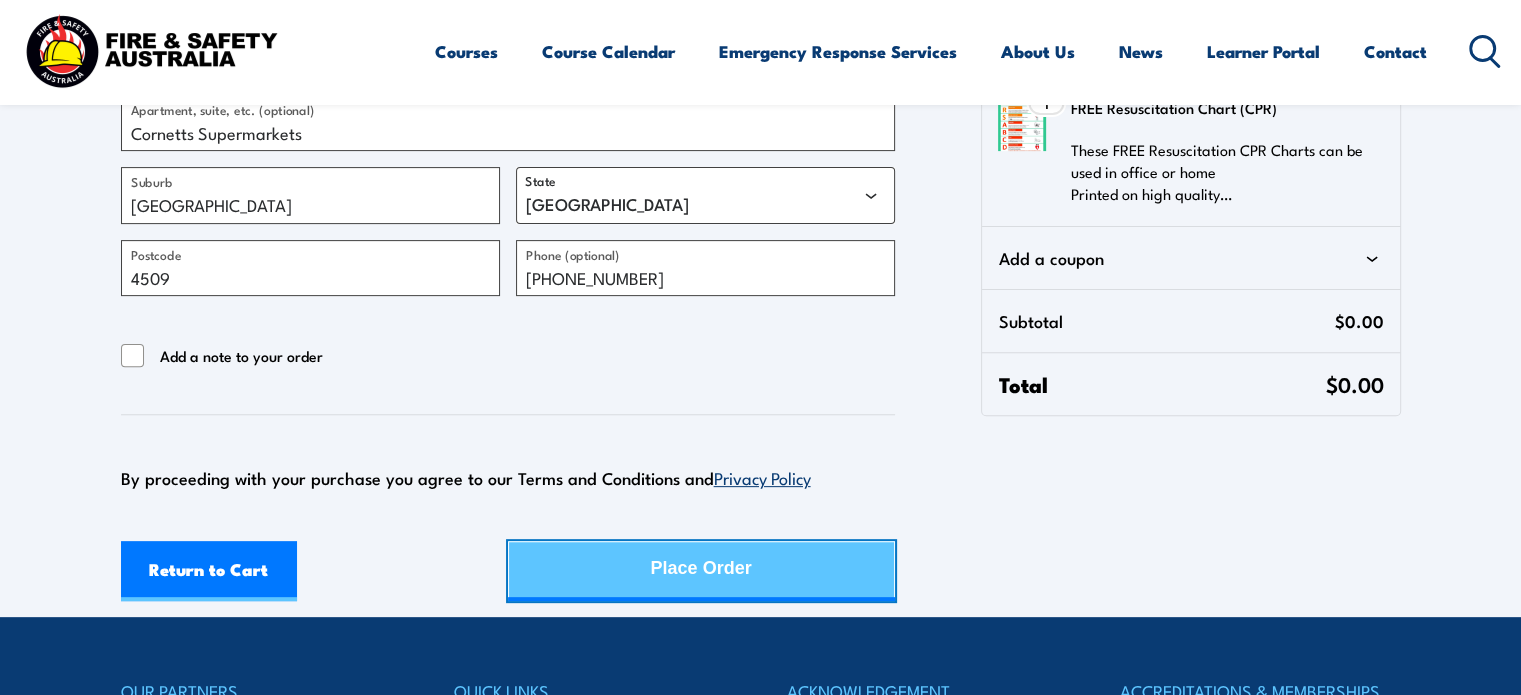 click on "Place Order" at bounding box center (701, 568) 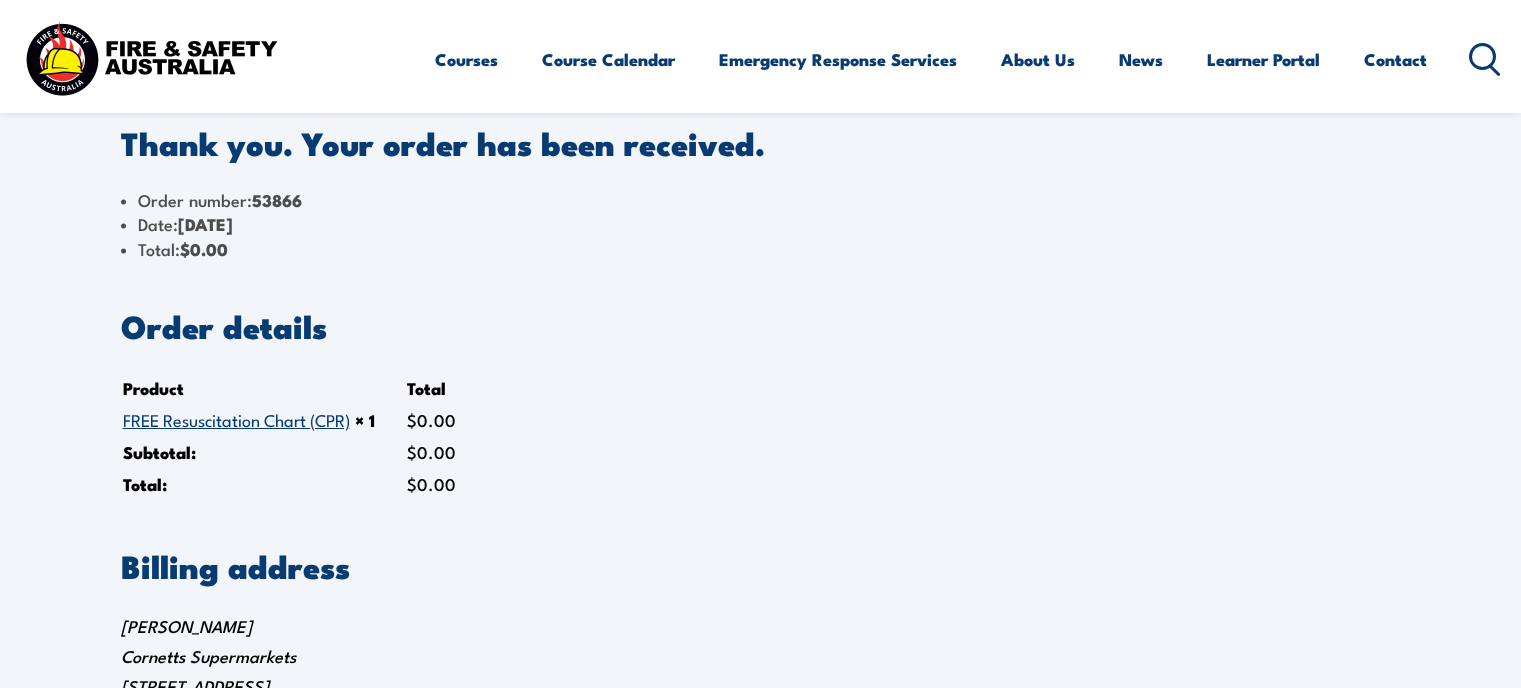 scroll, scrollTop: 0, scrollLeft: 0, axis: both 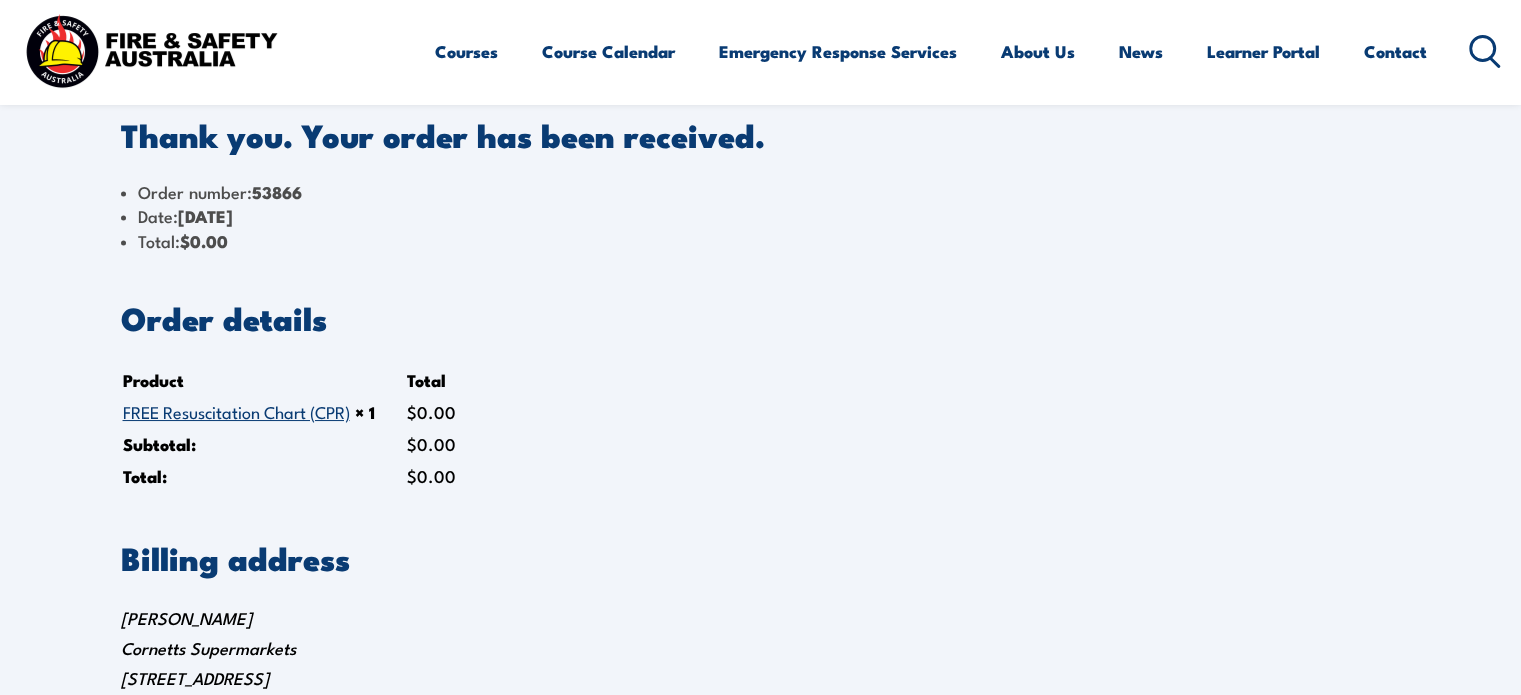 click on "FREE Resuscitation Chart (CPR)" at bounding box center (236, 411) 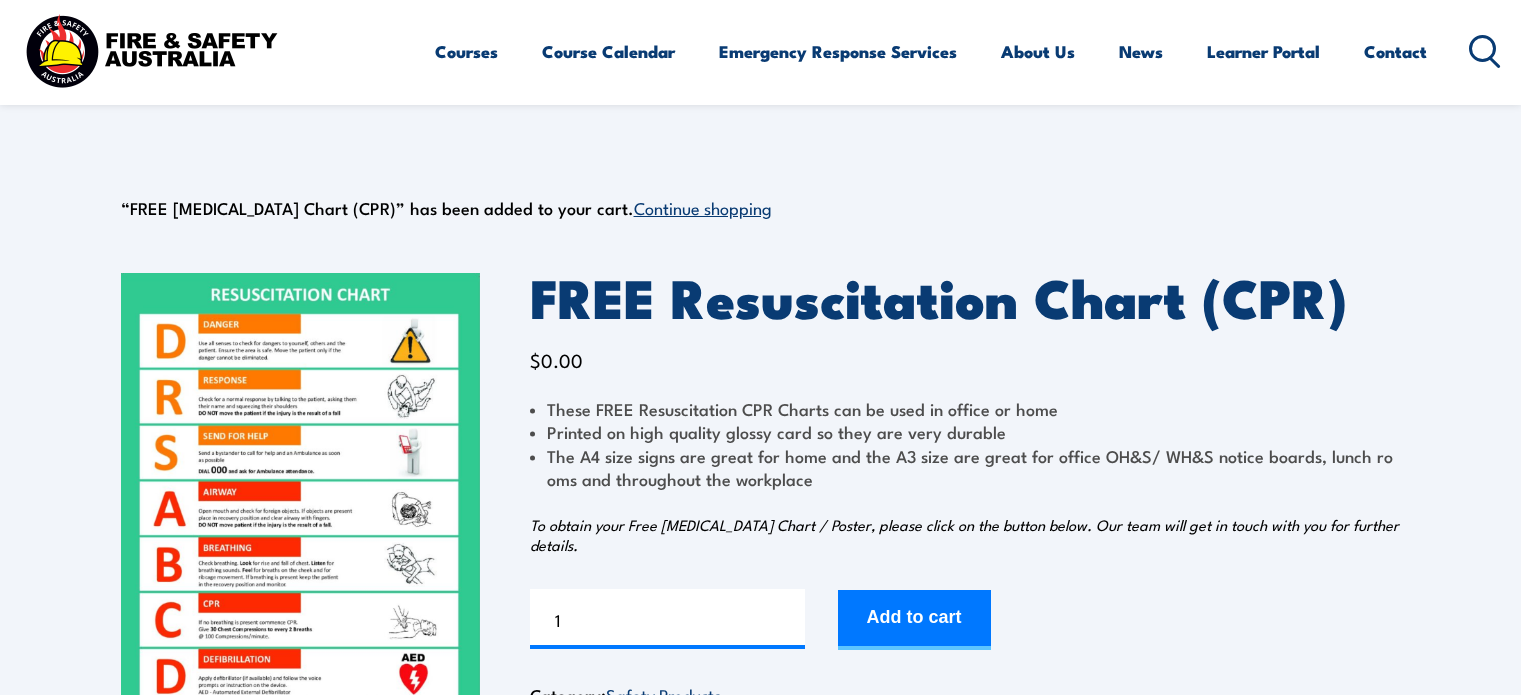 scroll, scrollTop: 0, scrollLeft: 0, axis: both 